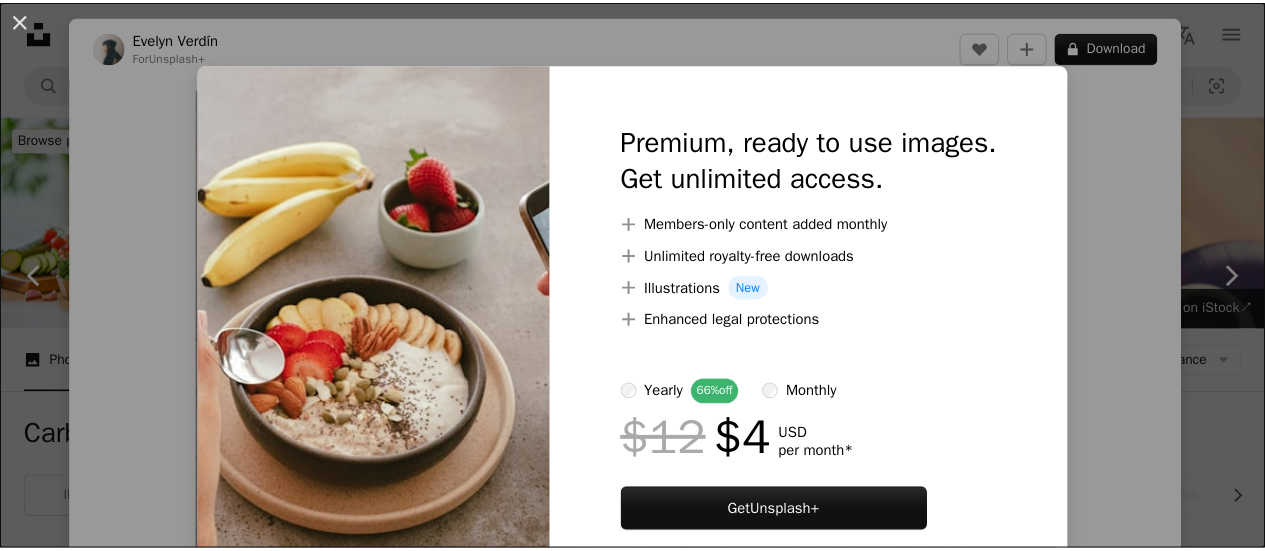 scroll, scrollTop: 1300, scrollLeft: 0, axis: vertical 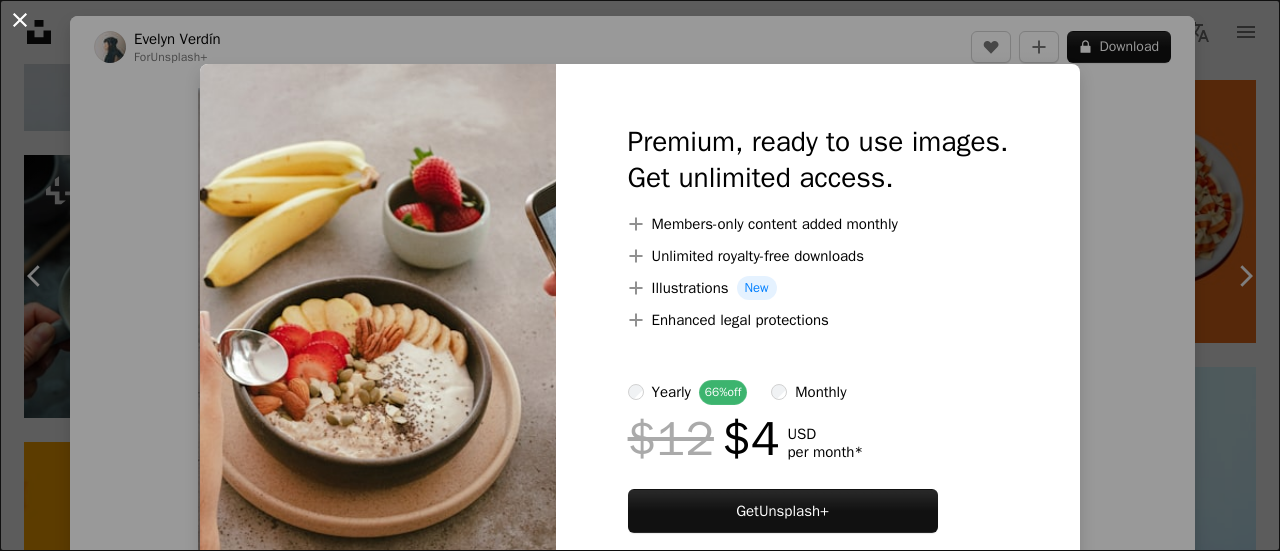click on "An X shape" at bounding box center [20, 20] 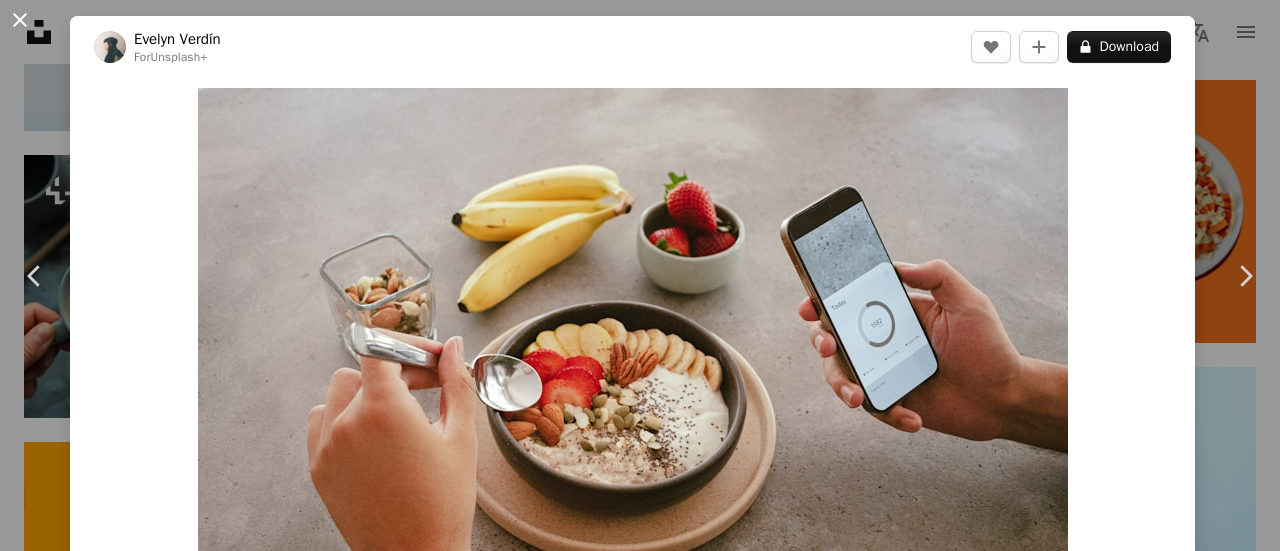 click on "An X shape" at bounding box center [20, 20] 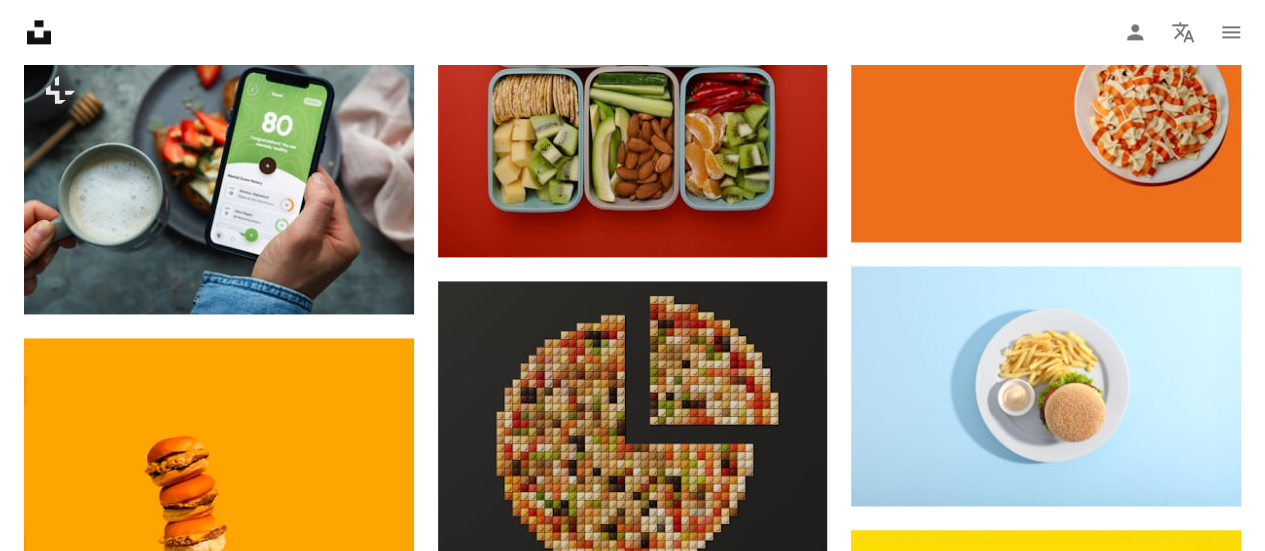 scroll, scrollTop: 1200, scrollLeft: 0, axis: vertical 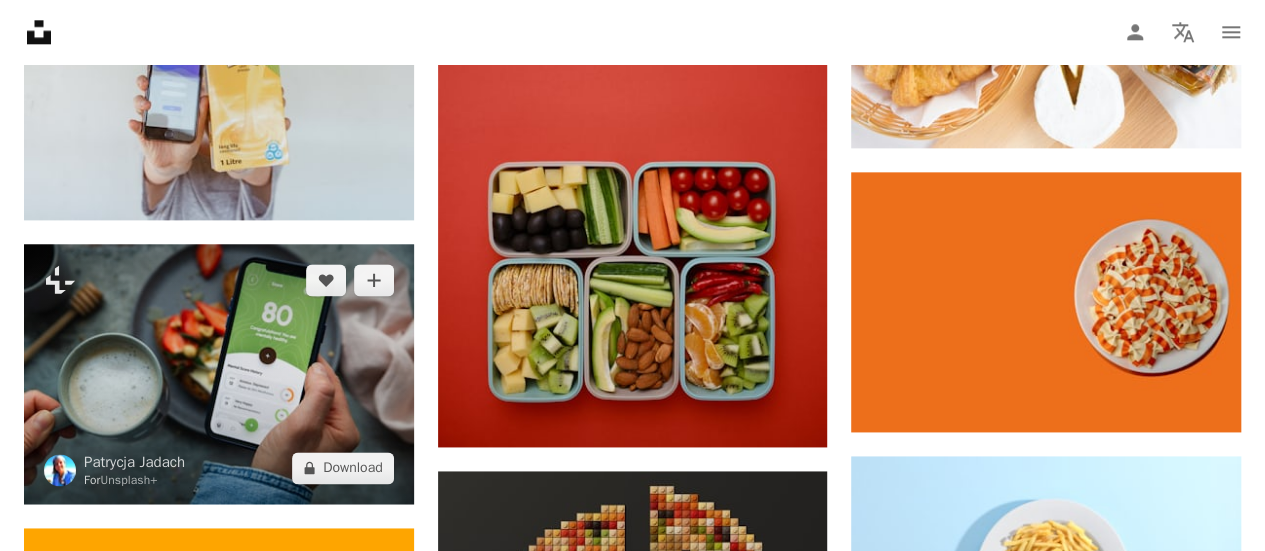 click at bounding box center [219, 374] 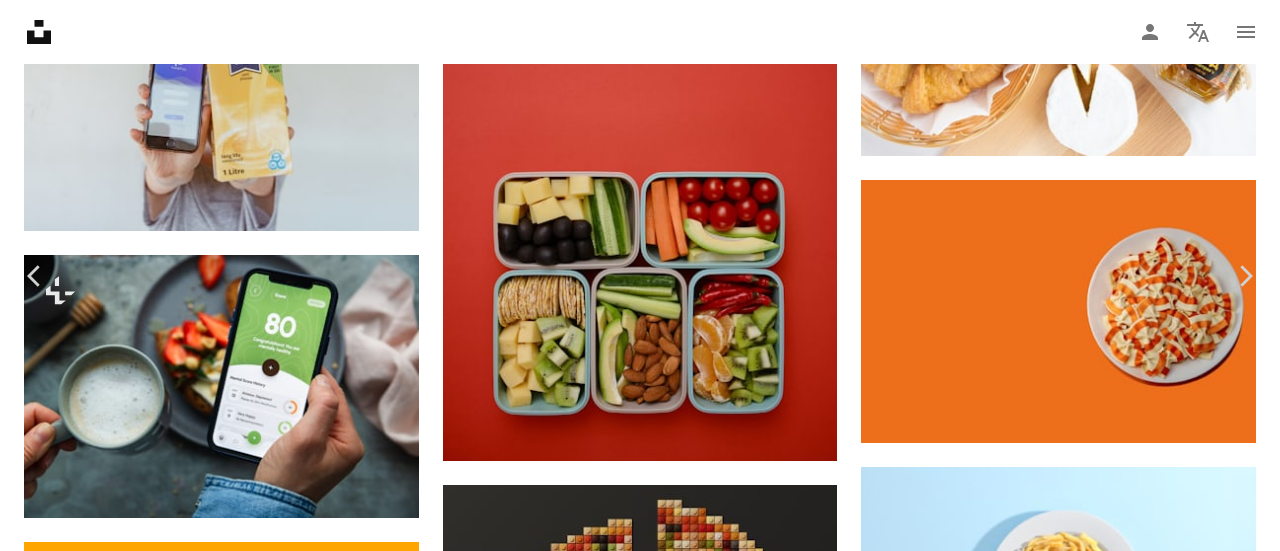 click on "A lock Download" at bounding box center [1119, 6329] 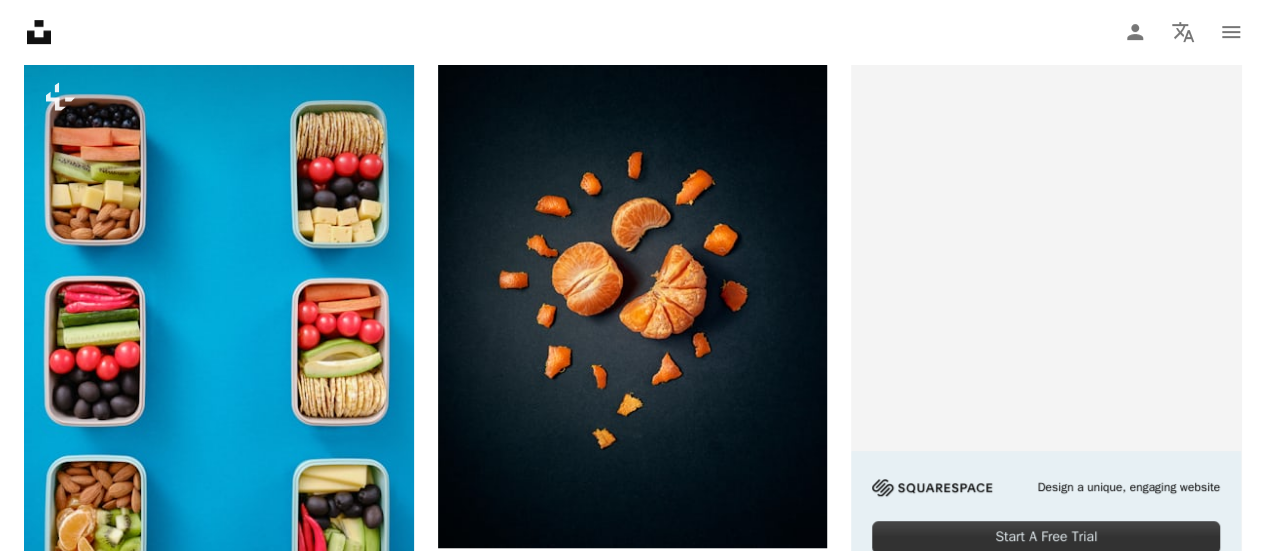scroll, scrollTop: 600, scrollLeft: 0, axis: vertical 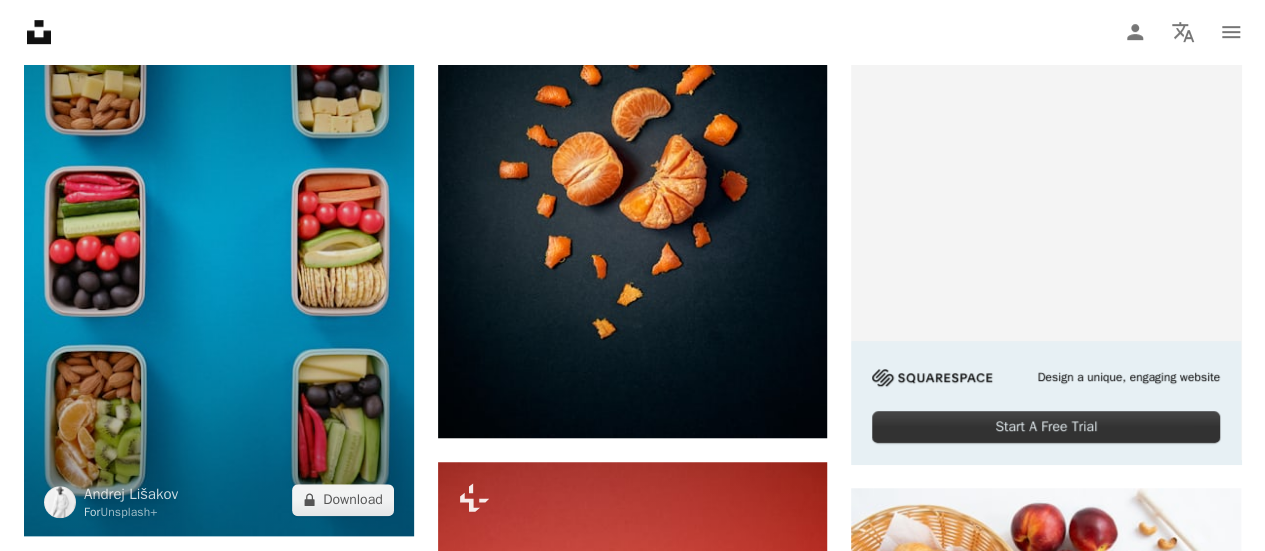 click at bounding box center (219, 243) 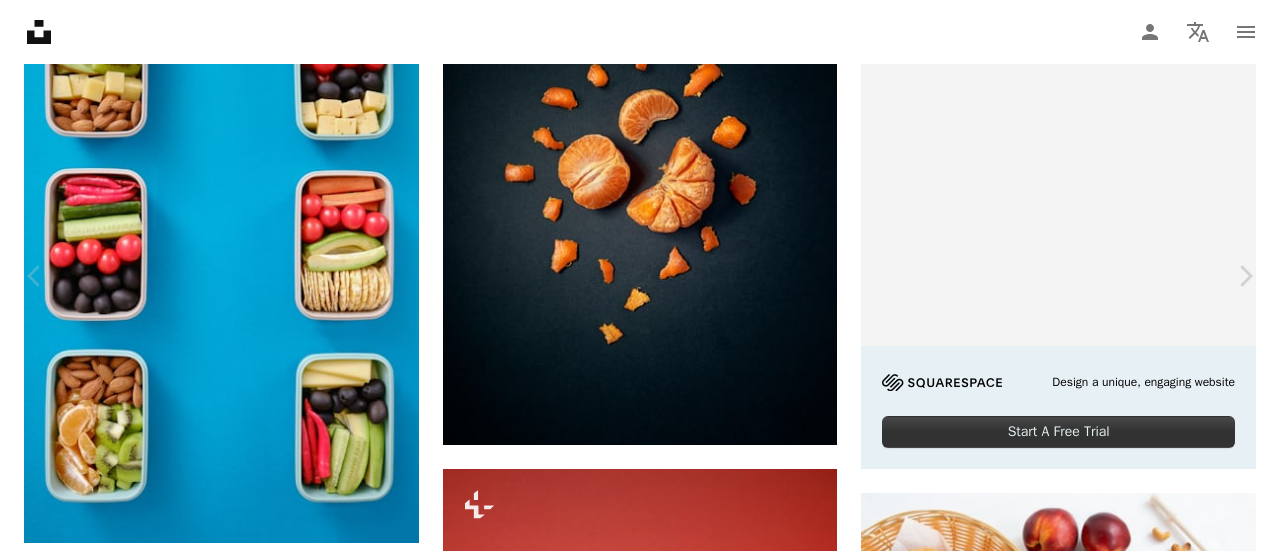 click on "An X shape" at bounding box center (20, 20) 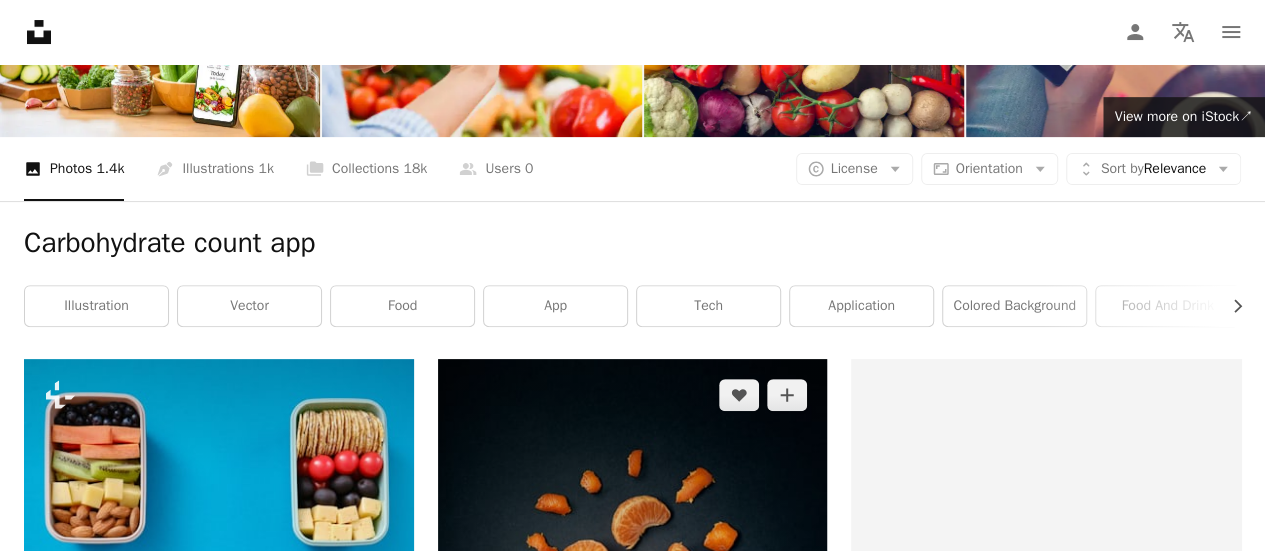 scroll, scrollTop: 200, scrollLeft: 0, axis: vertical 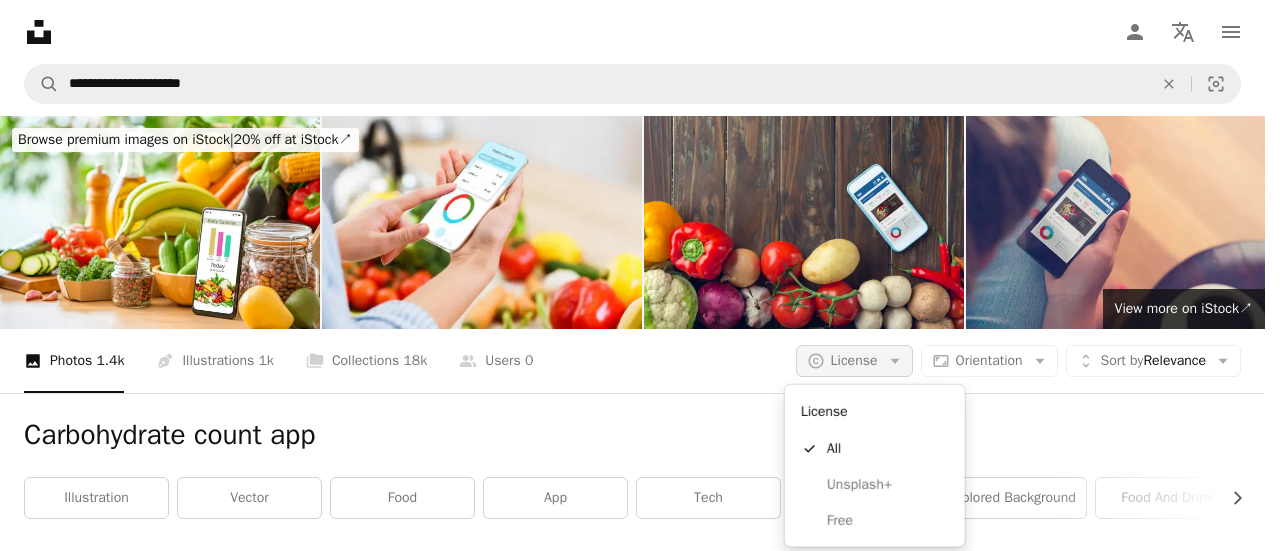 click on "Arrow down" 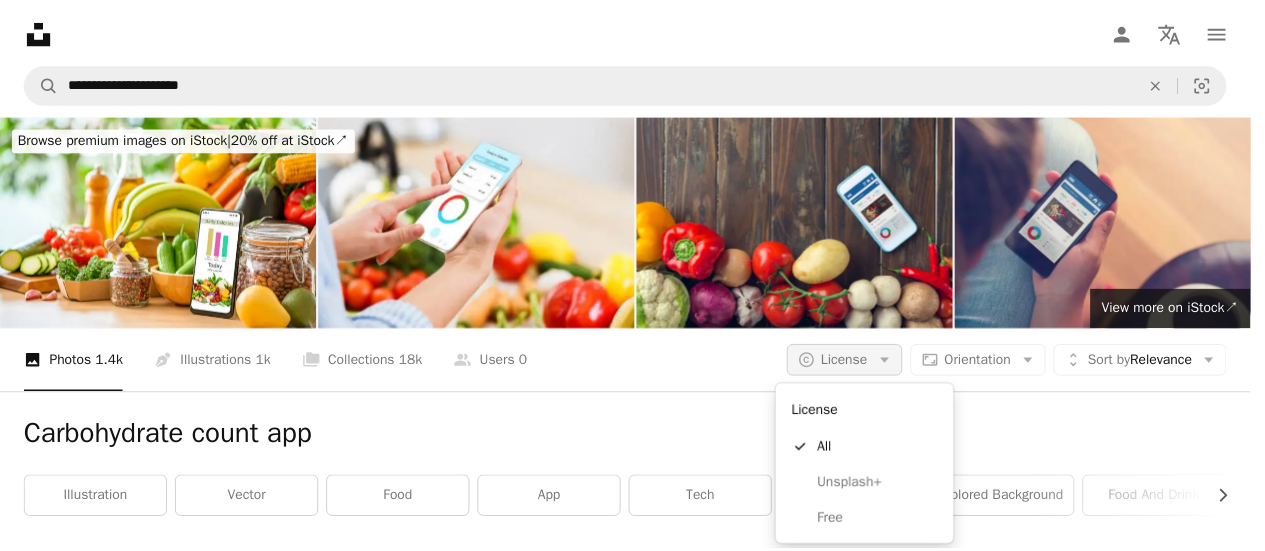 scroll, scrollTop: 200, scrollLeft: 0, axis: vertical 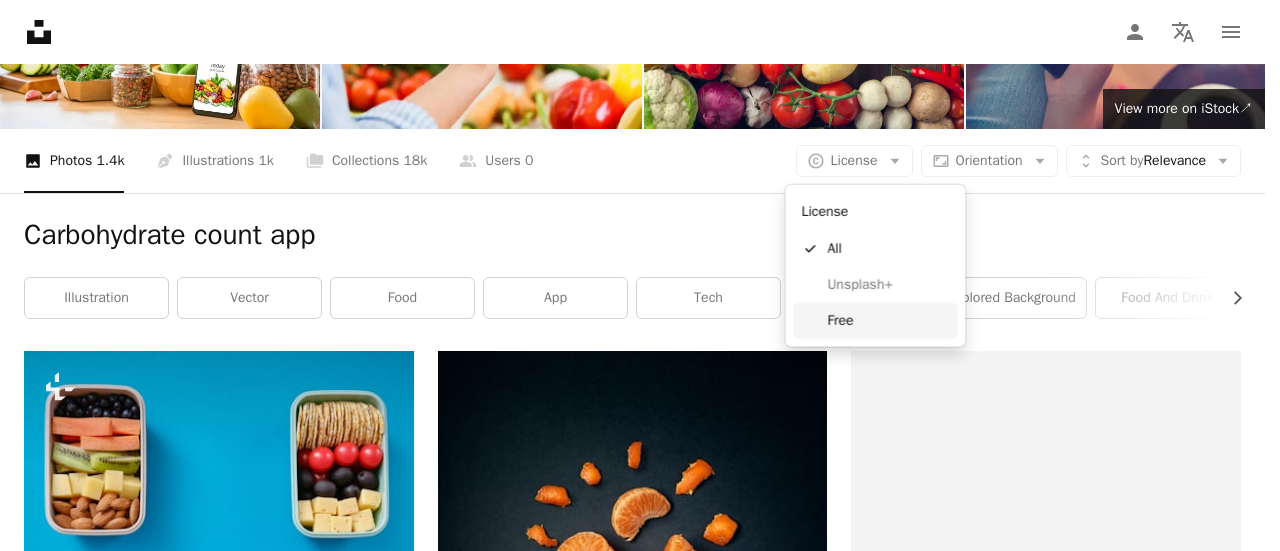 click on "Free" at bounding box center [888, 321] 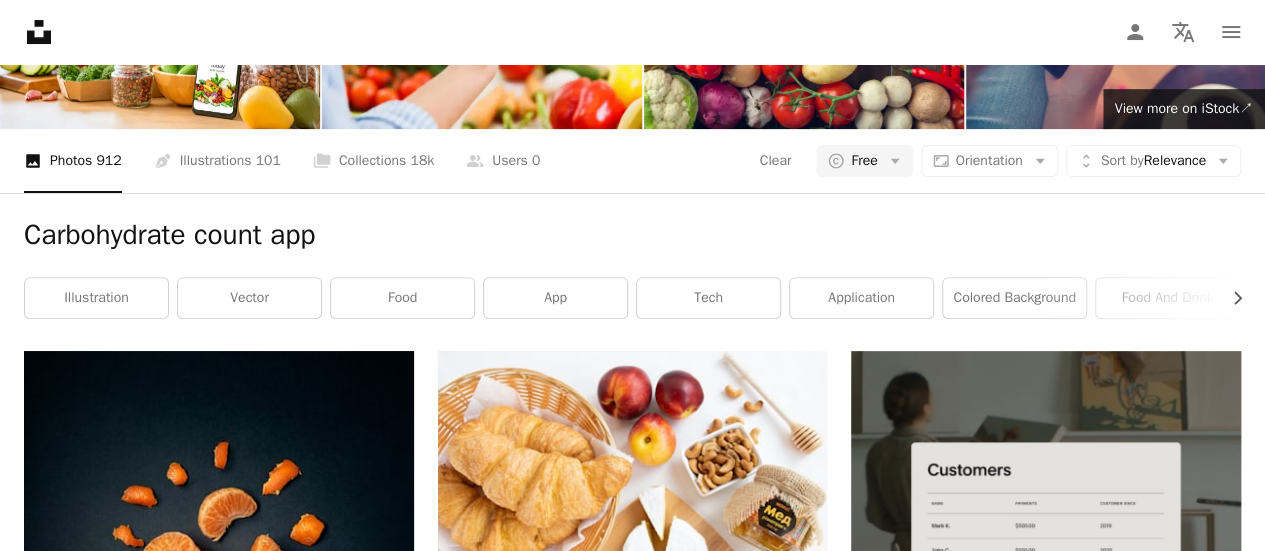 scroll, scrollTop: 3000, scrollLeft: 0, axis: vertical 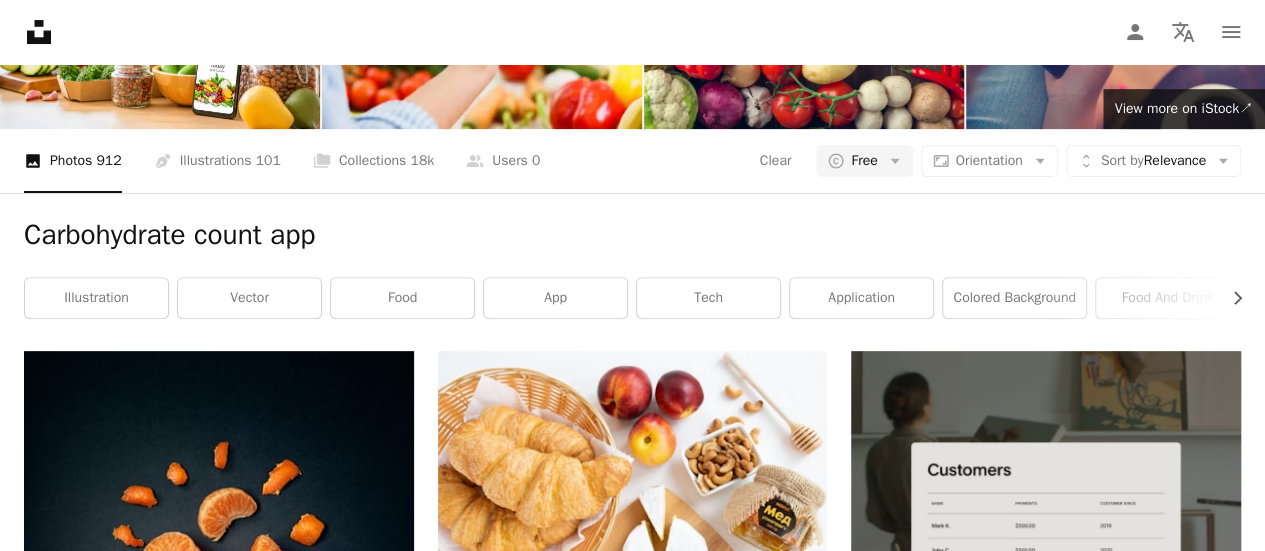 drag, startPoint x: 240, startPoint y: 81, endPoint x: 30, endPoint y: 84, distance: 210.02142 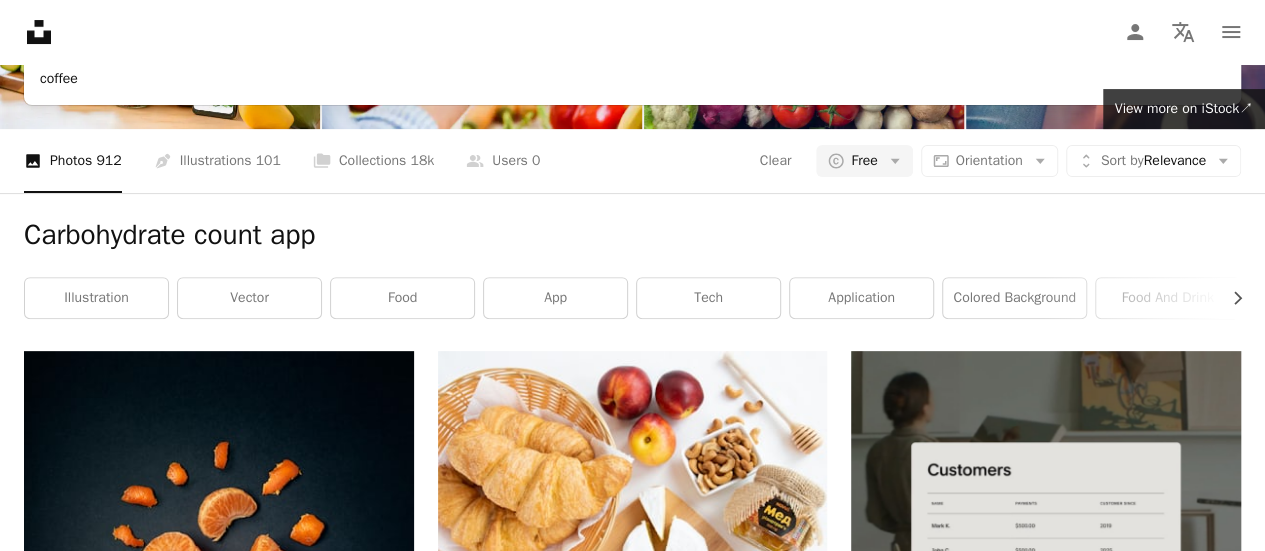 type on "**********" 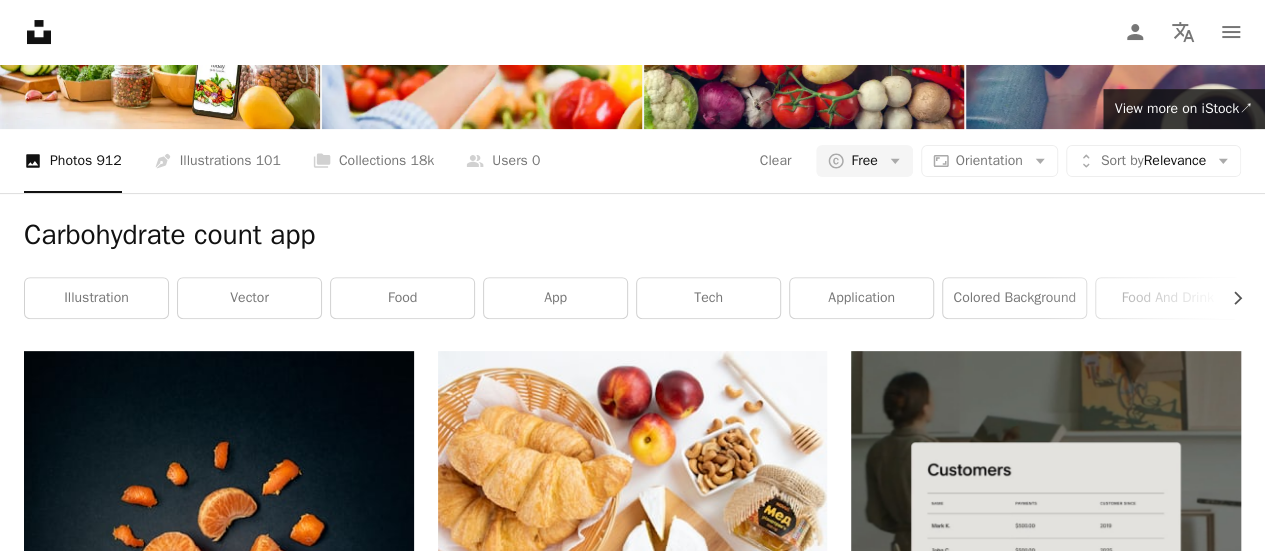 click on "A magnifying glass" at bounding box center [42, -116] 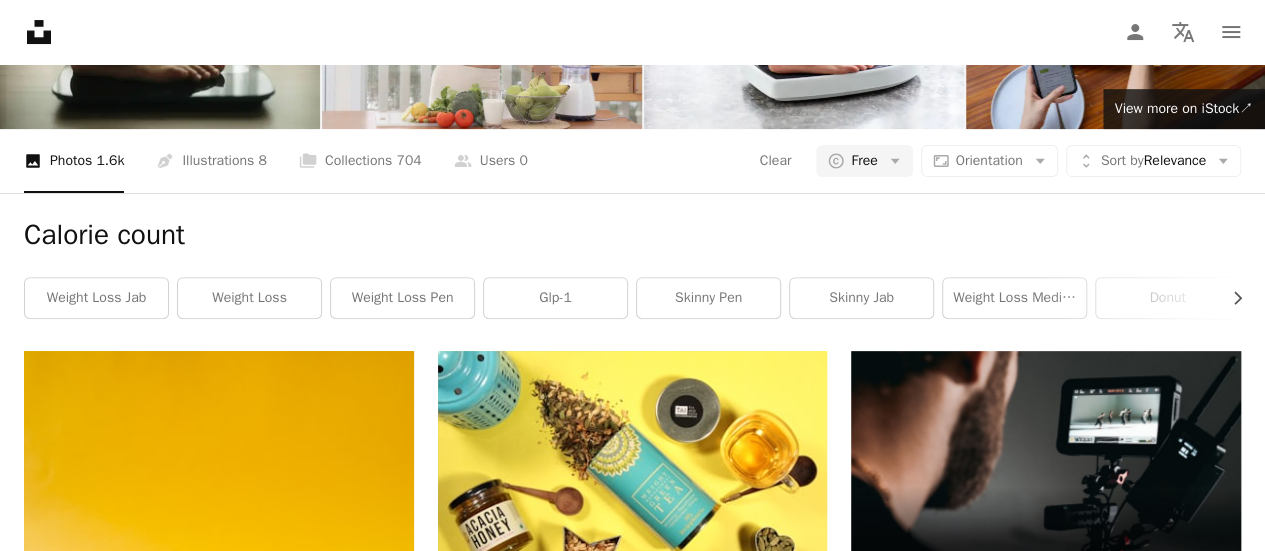 scroll, scrollTop: 3100, scrollLeft: 0, axis: vertical 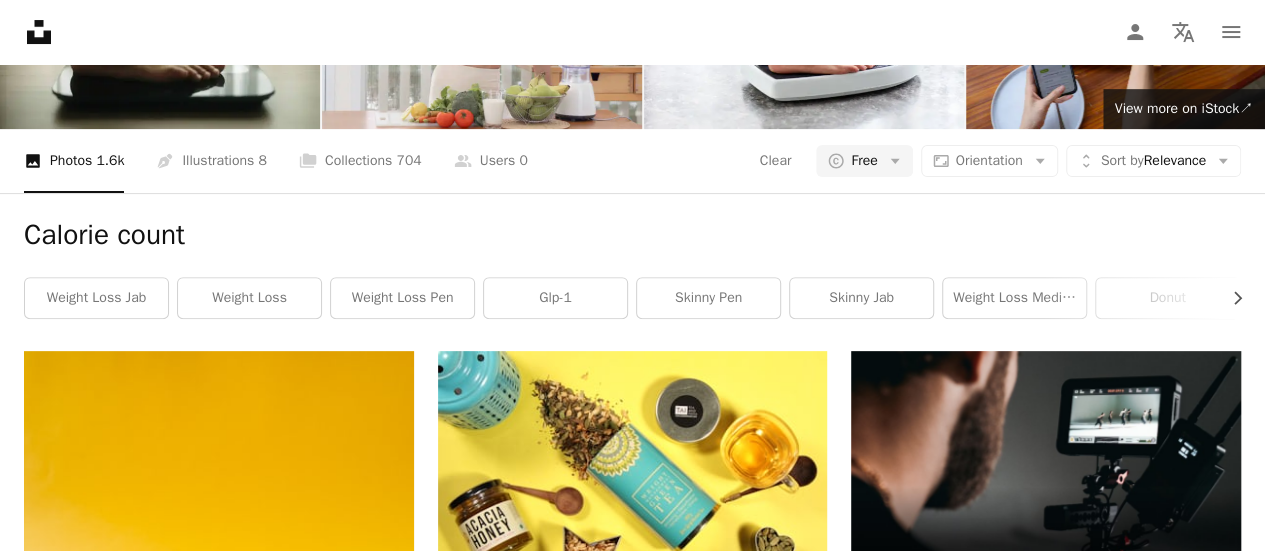 click on "**********" at bounding box center [603, -116] 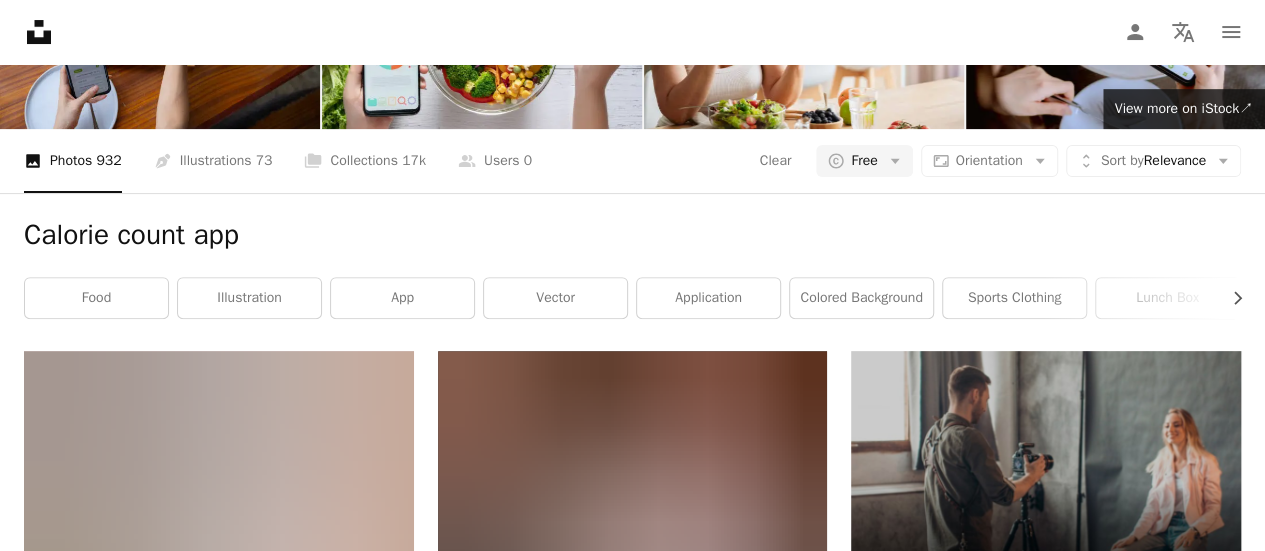 scroll, scrollTop: 3600, scrollLeft: 0, axis: vertical 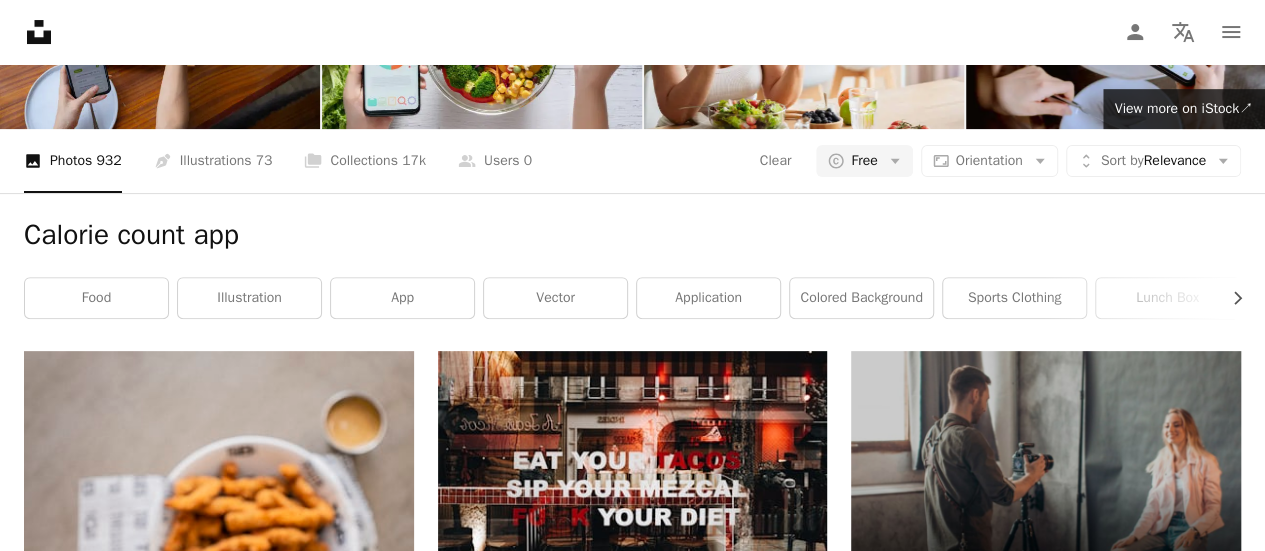 click on "Load more" at bounding box center (632, 3544) 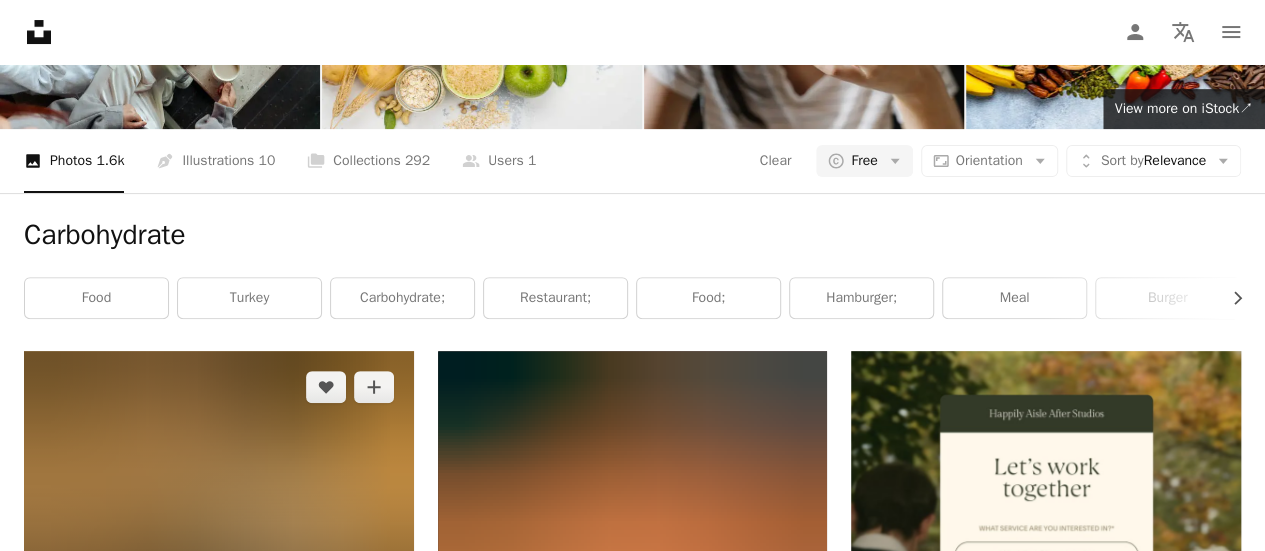scroll, scrollTop: 2900, scrollLeft: 0, axis: vertical 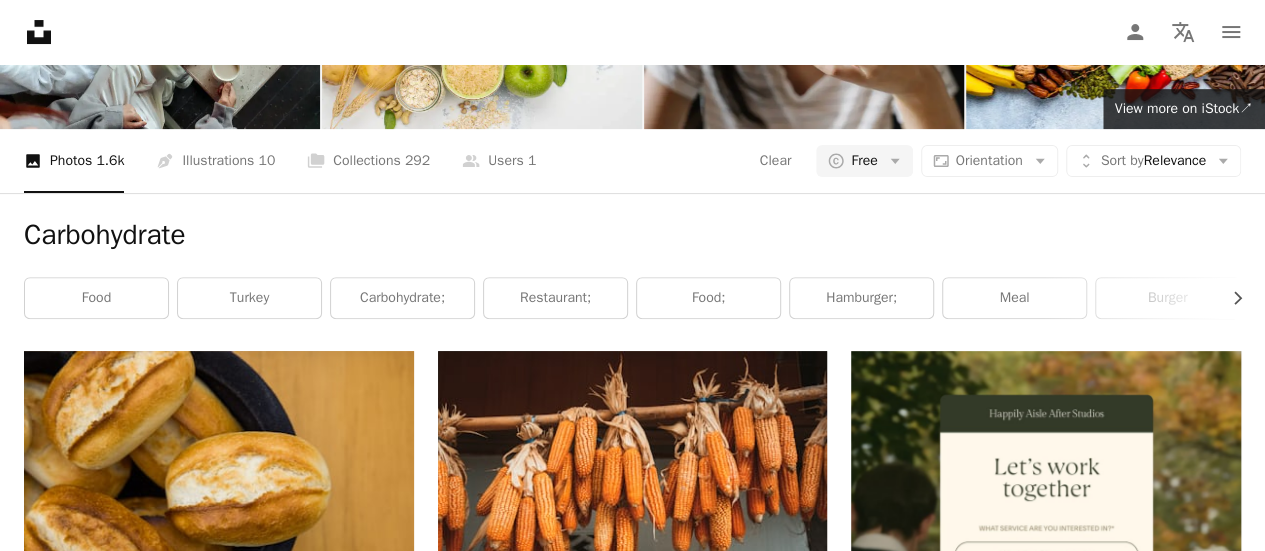 click on "Load more" at bounding box center [632, 2947] 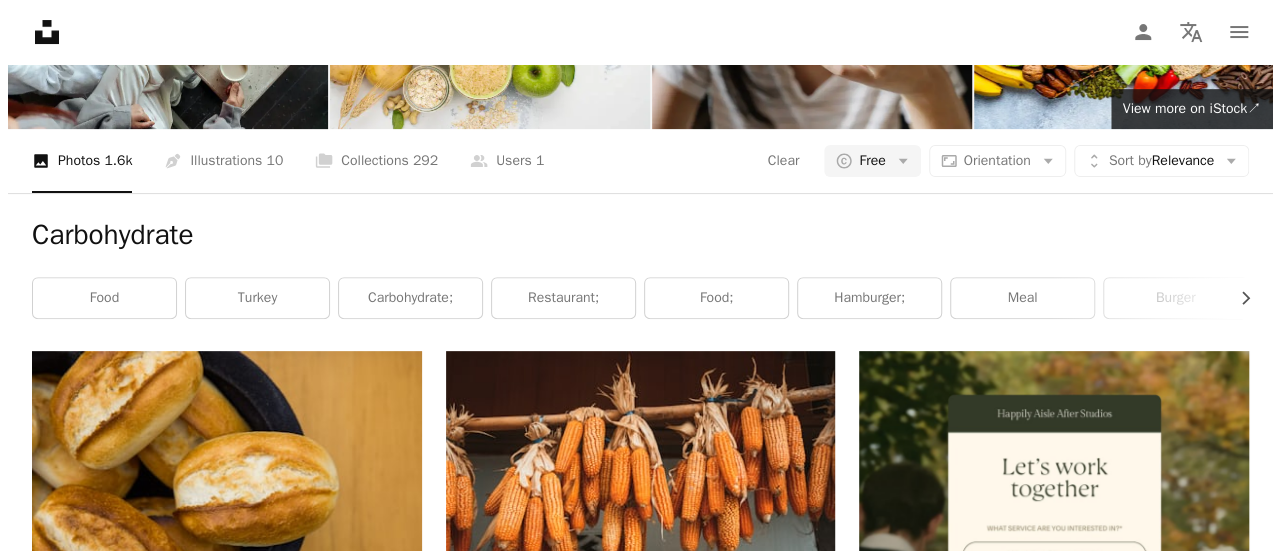 scroll, scrollTop: 8600, scrollLeft: 0, axis: vertical 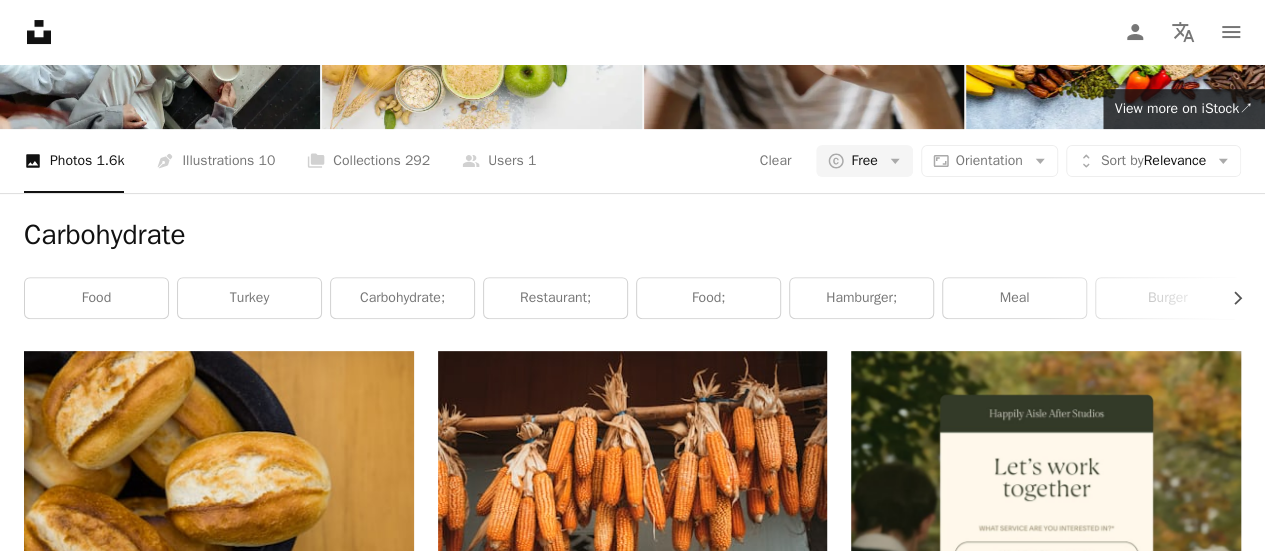 click at bounding box center [633, 8724] 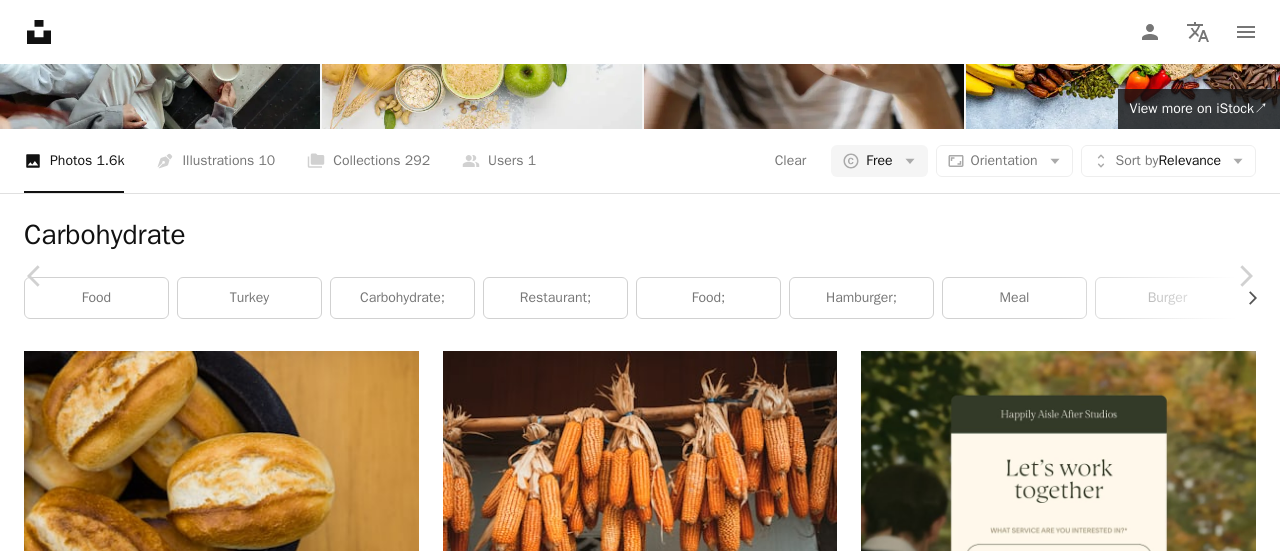 click on "Download free" at bounding box center [1081, 11520] 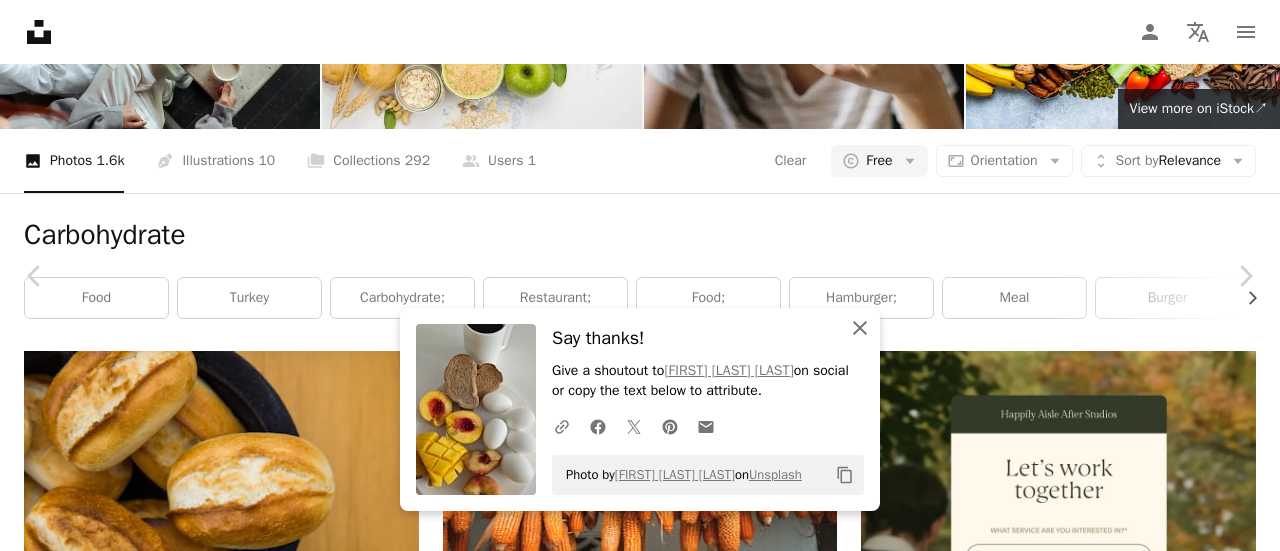 click on "An X shape" 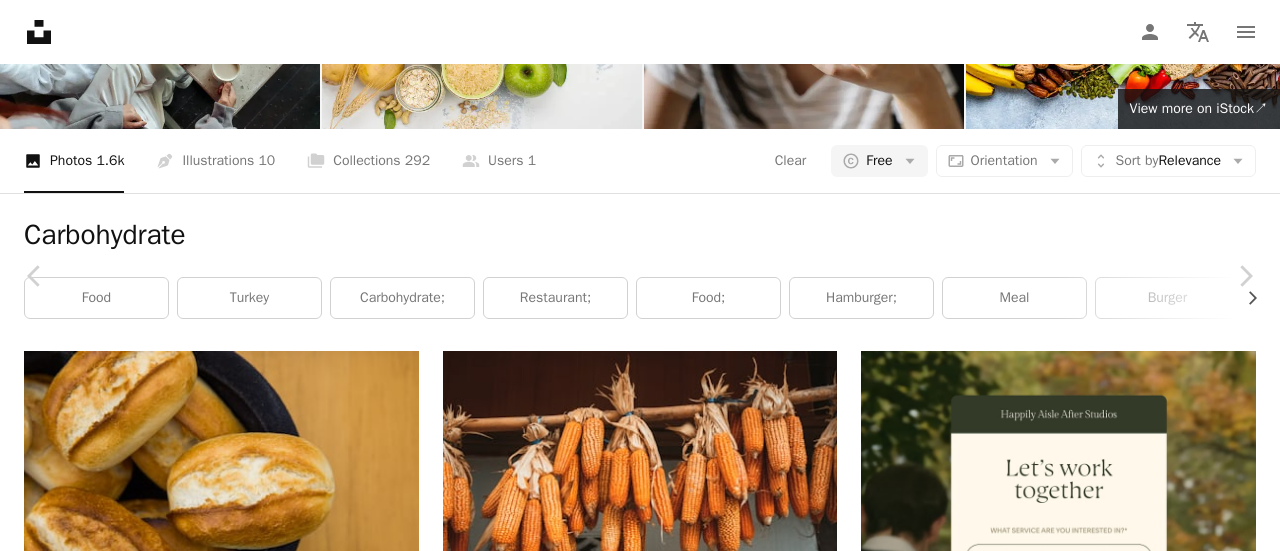 scroll, scrollTop: 2000, scrollLeft: 0, axis: vertical 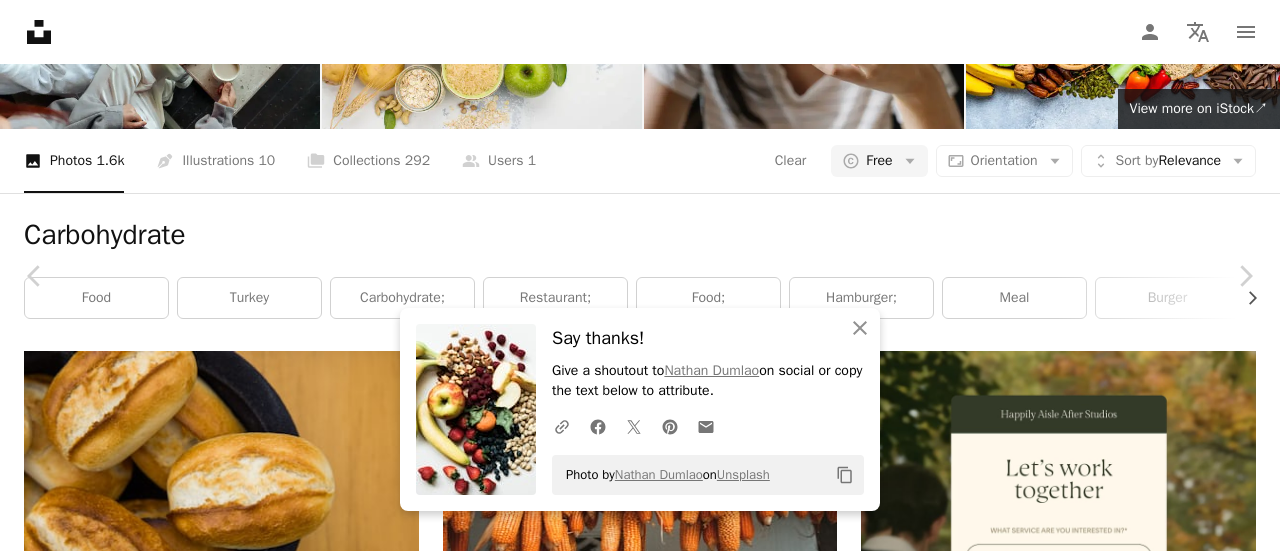 click on "An X shape" at bounding box center (20, 20) 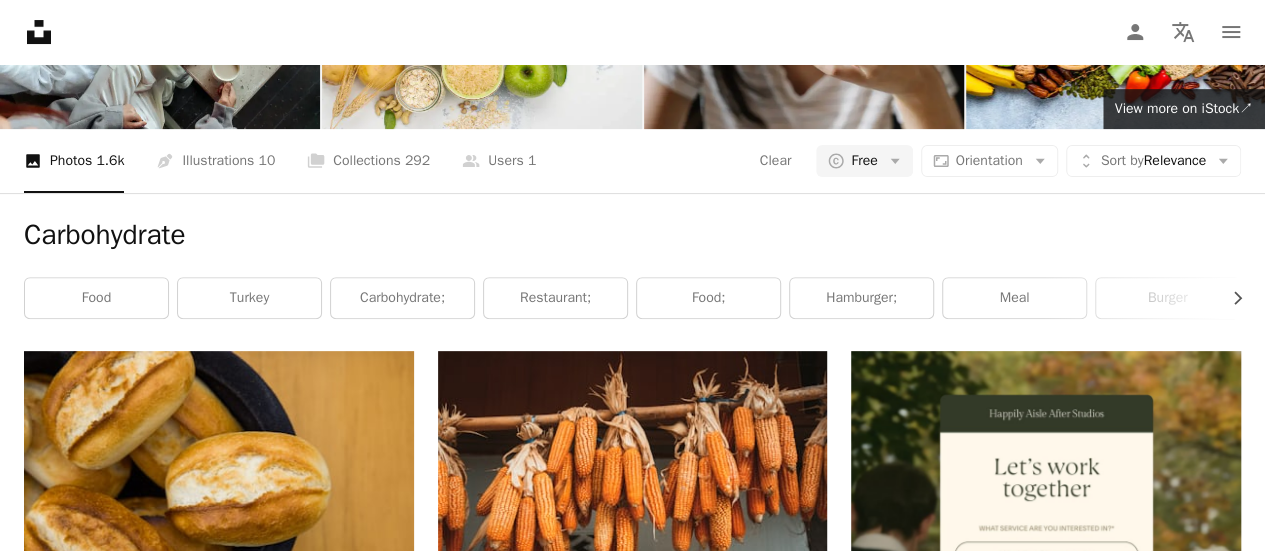 scroll, scrollTop: 5100, scrollLeft: 0, axis: vertical 